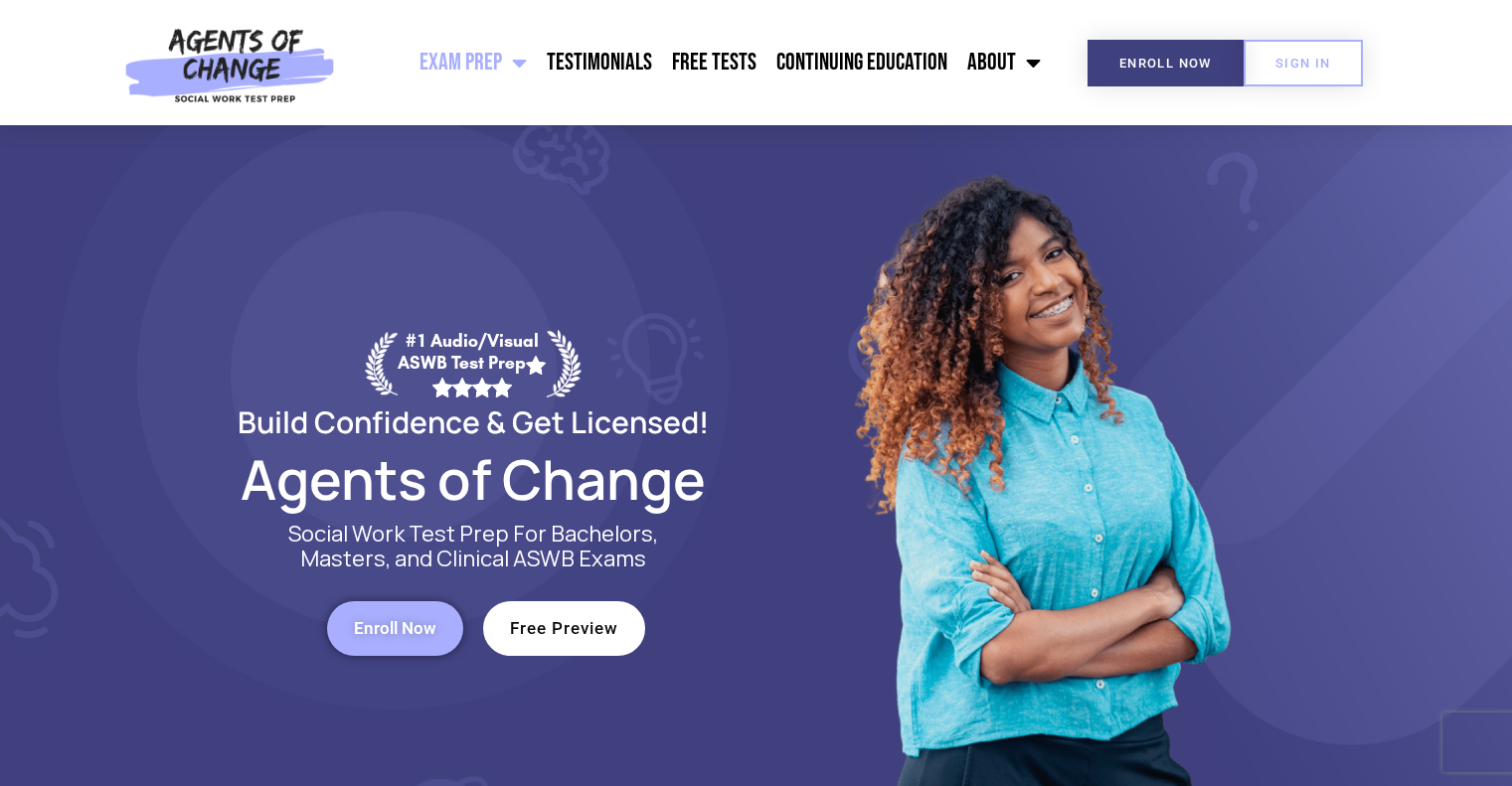 scroll, scrollTop: 0, scrollLeft: 0, axis: both 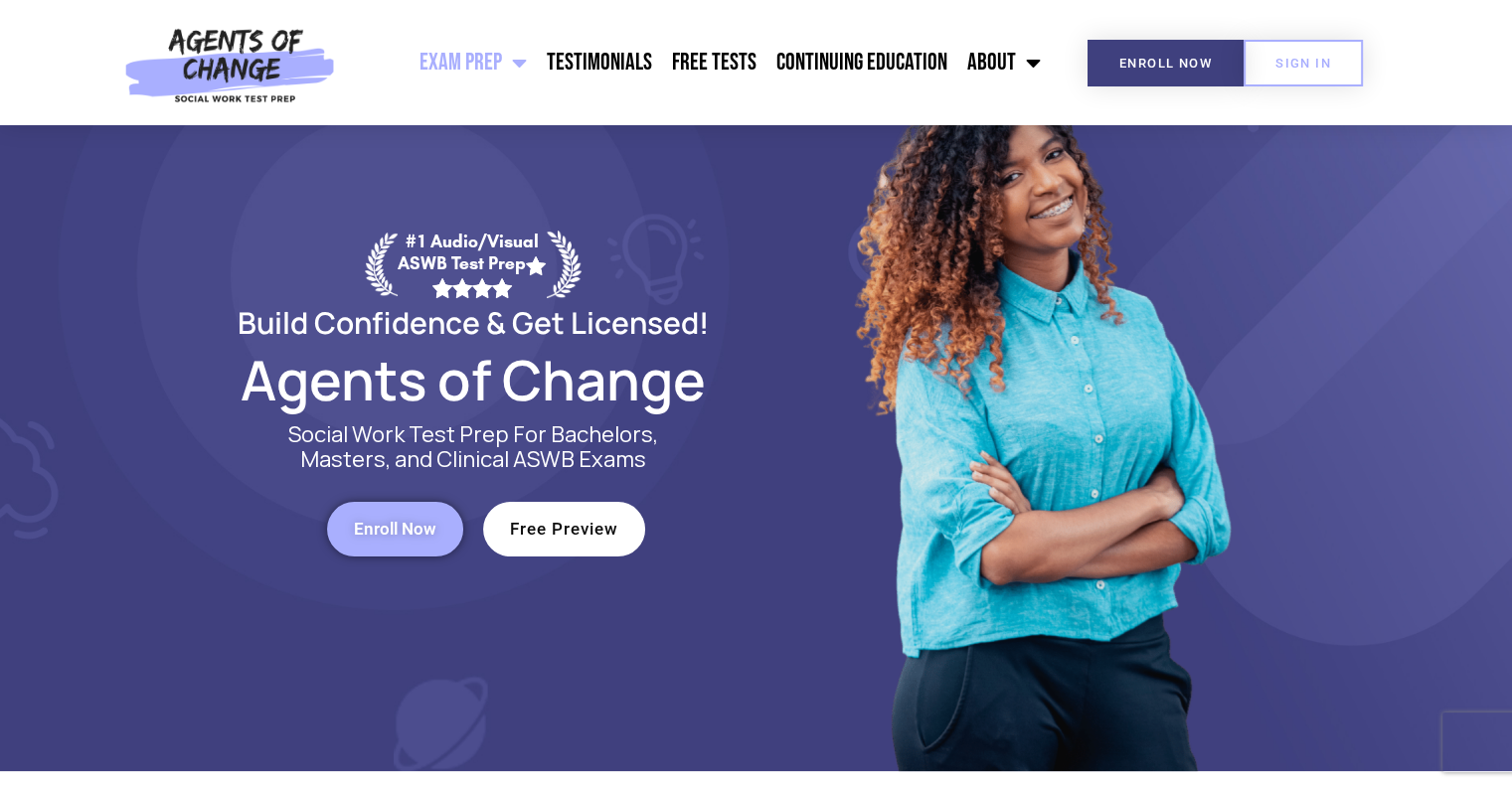 click on "Enroll Now" at bounding box center [395, 529] 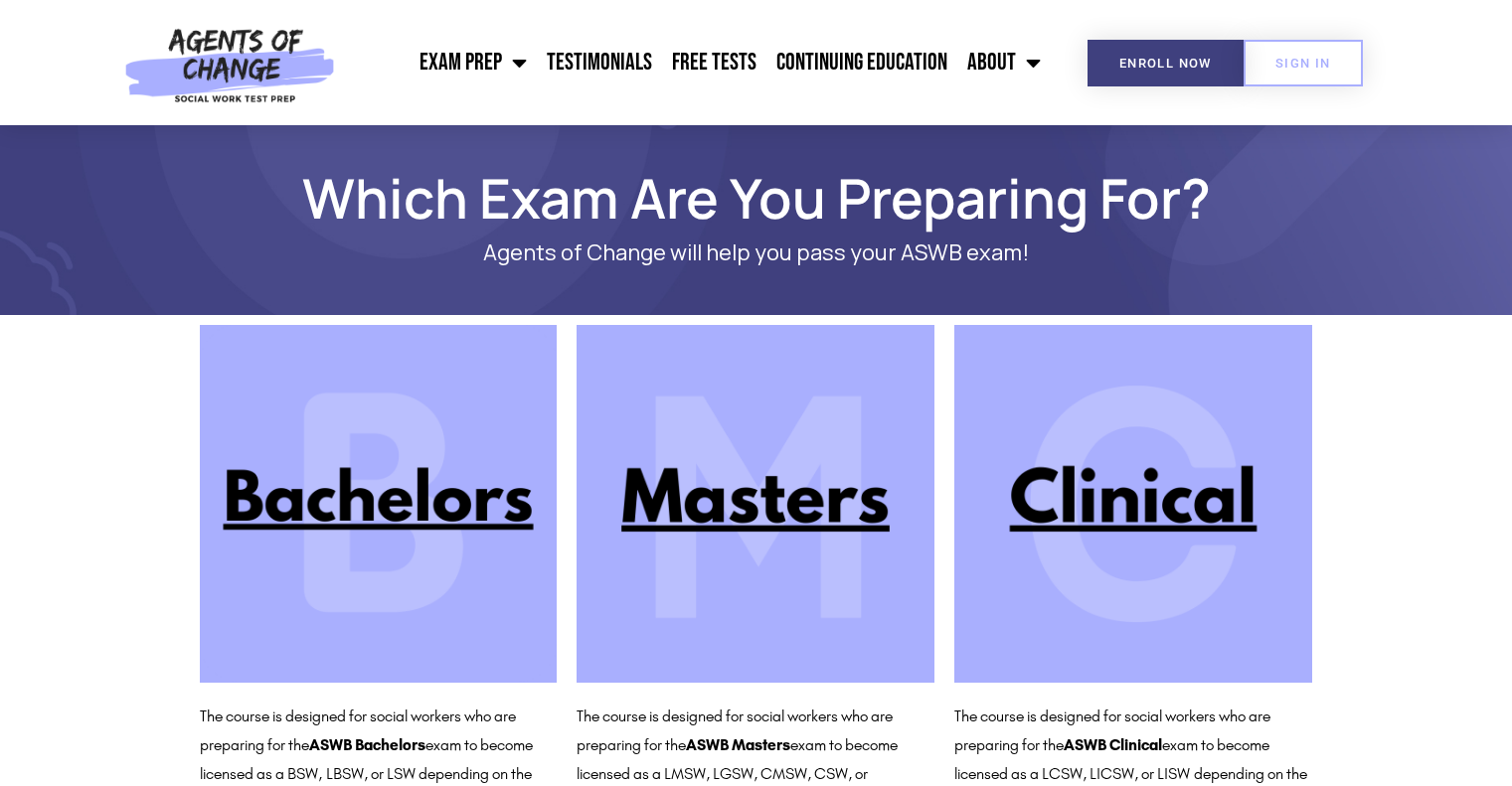 scroll, scrollTop: 0, scrollLeft: 0, axis: both 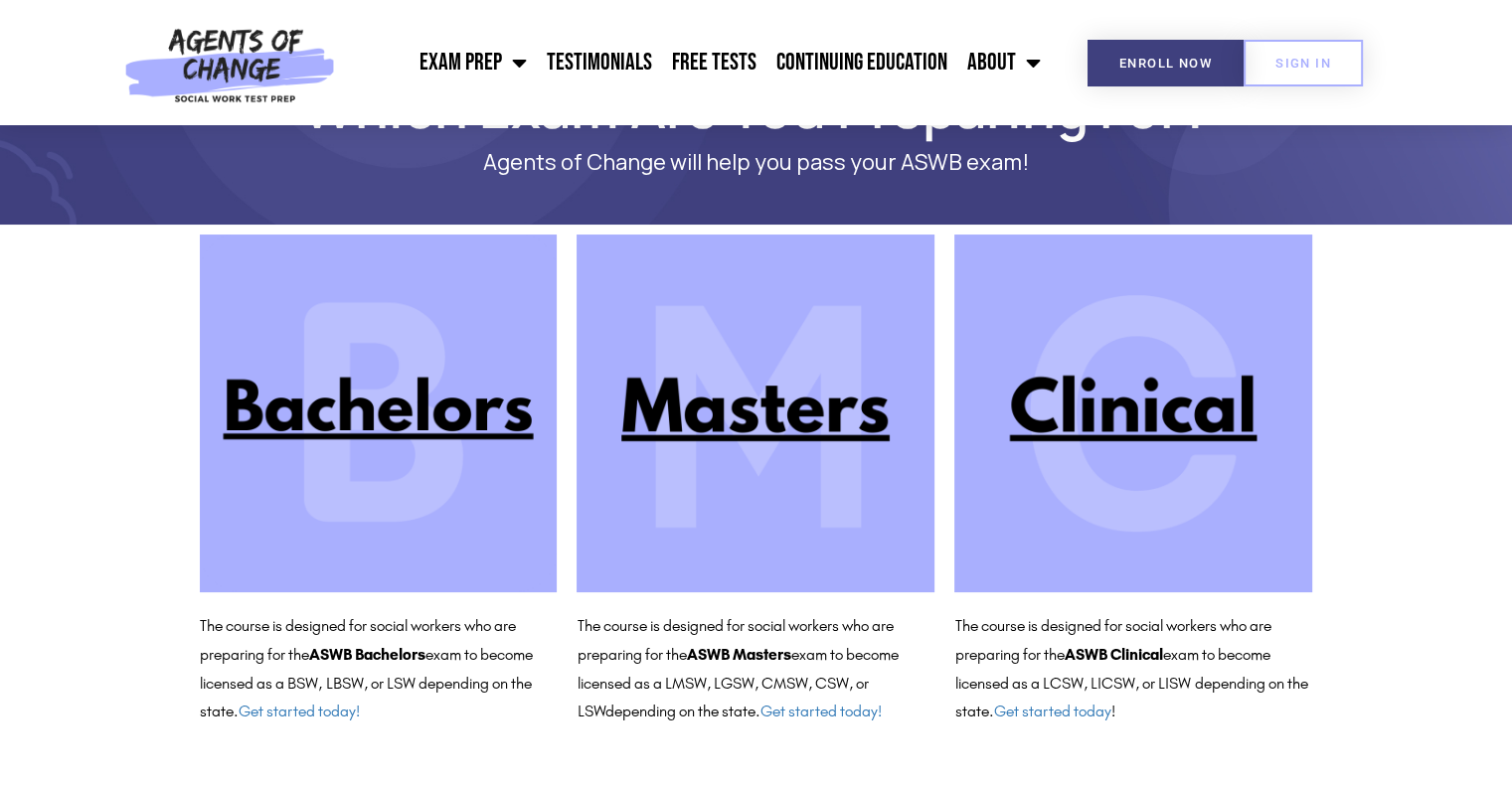 click at bounding box center (756, 413) 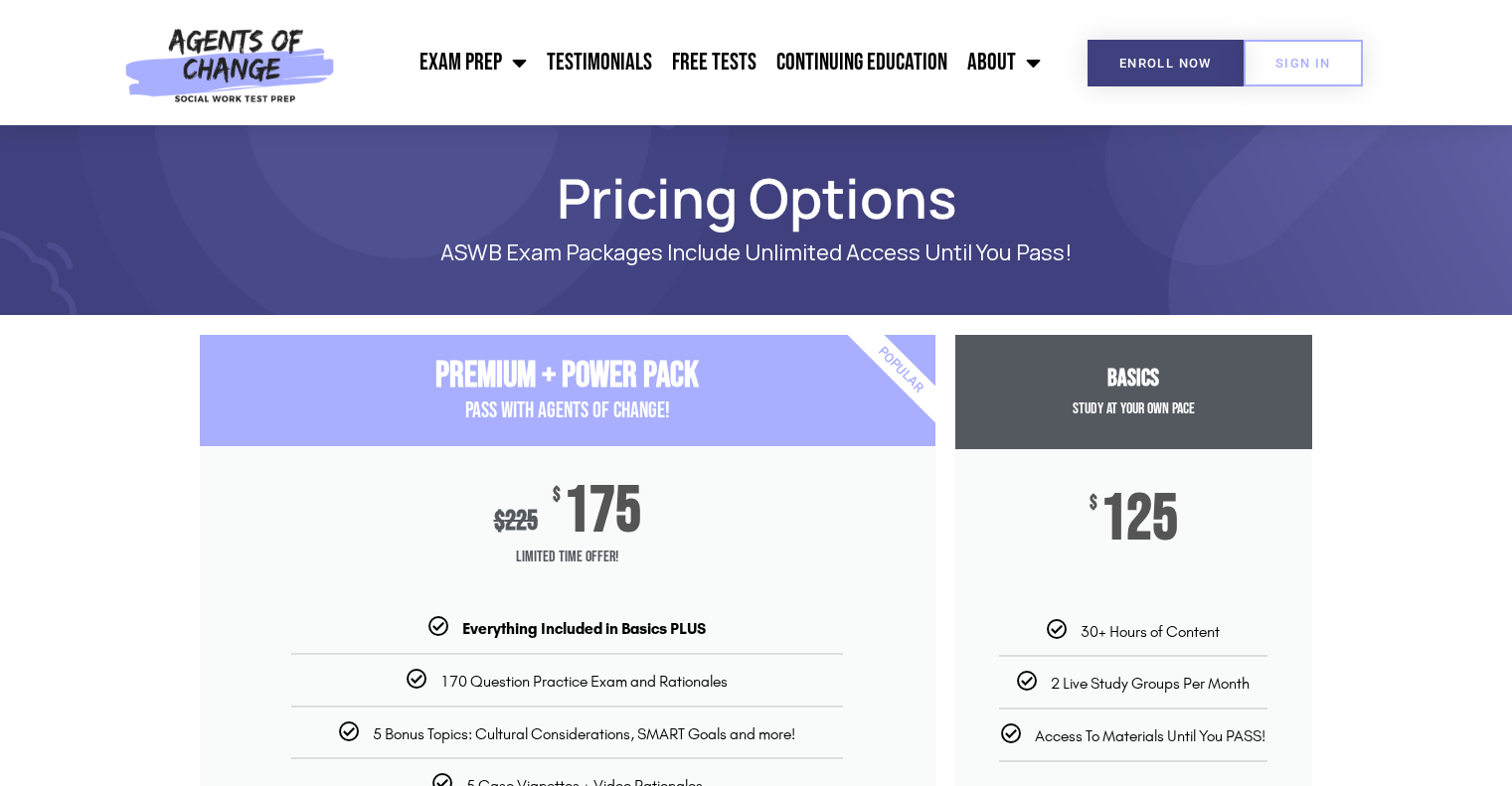 scroll, scrollTop: 0, scrollLeft: 0, axis: both 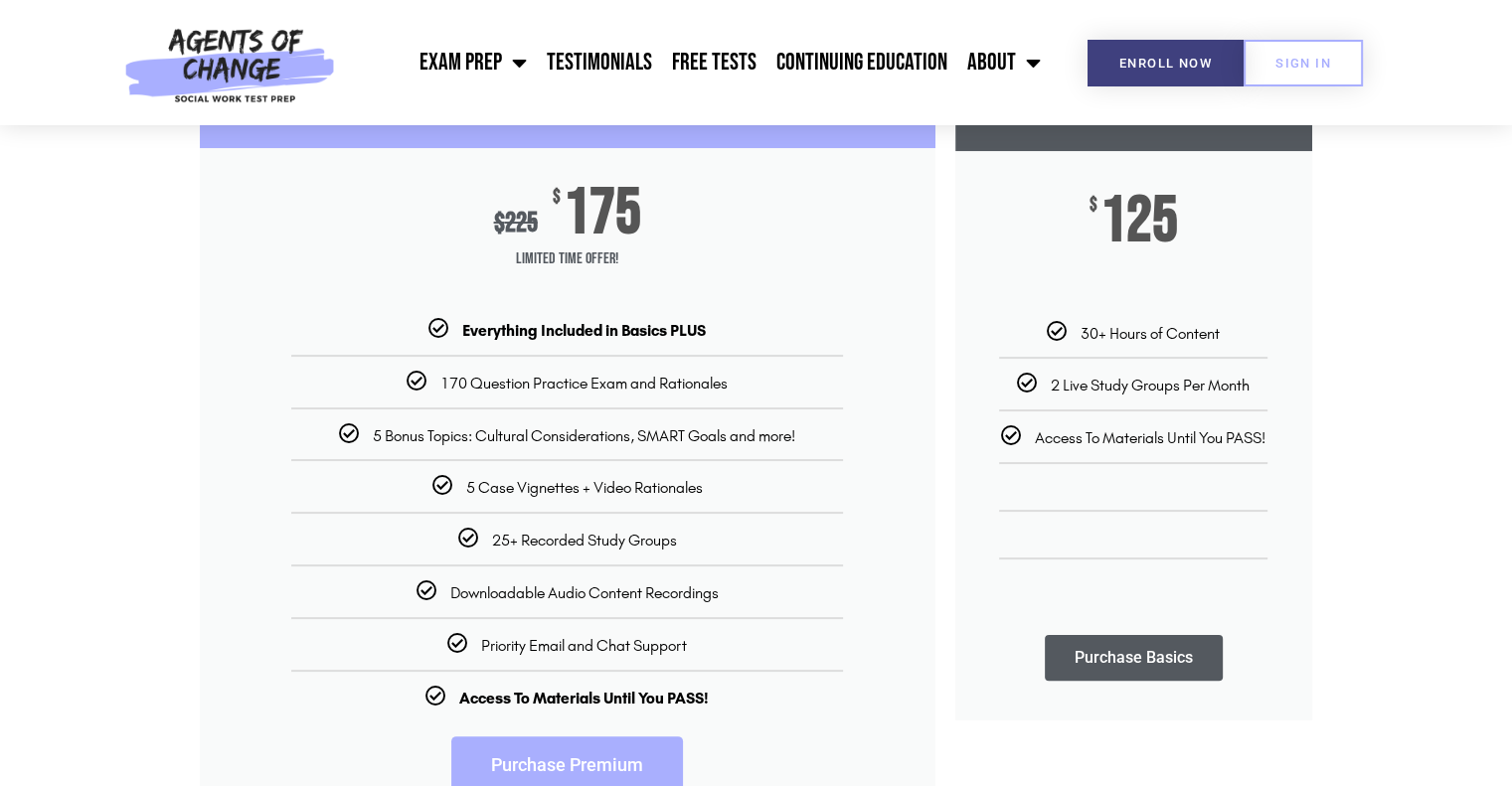 click on "Purchase Basics" at bounding box center [1133, 658] 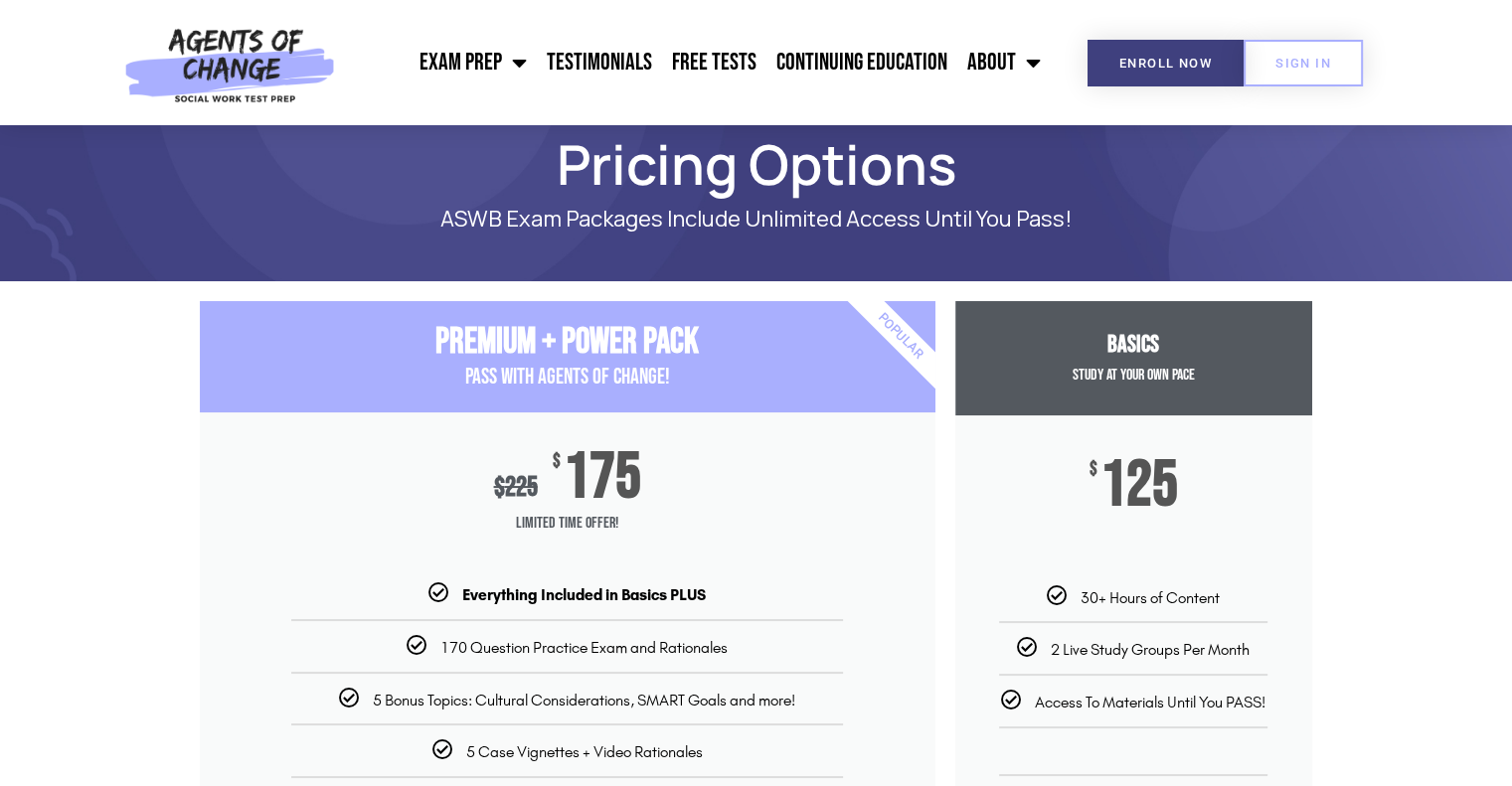 scroll, scrollTop: 0, scrollLeft: 0, axis: both 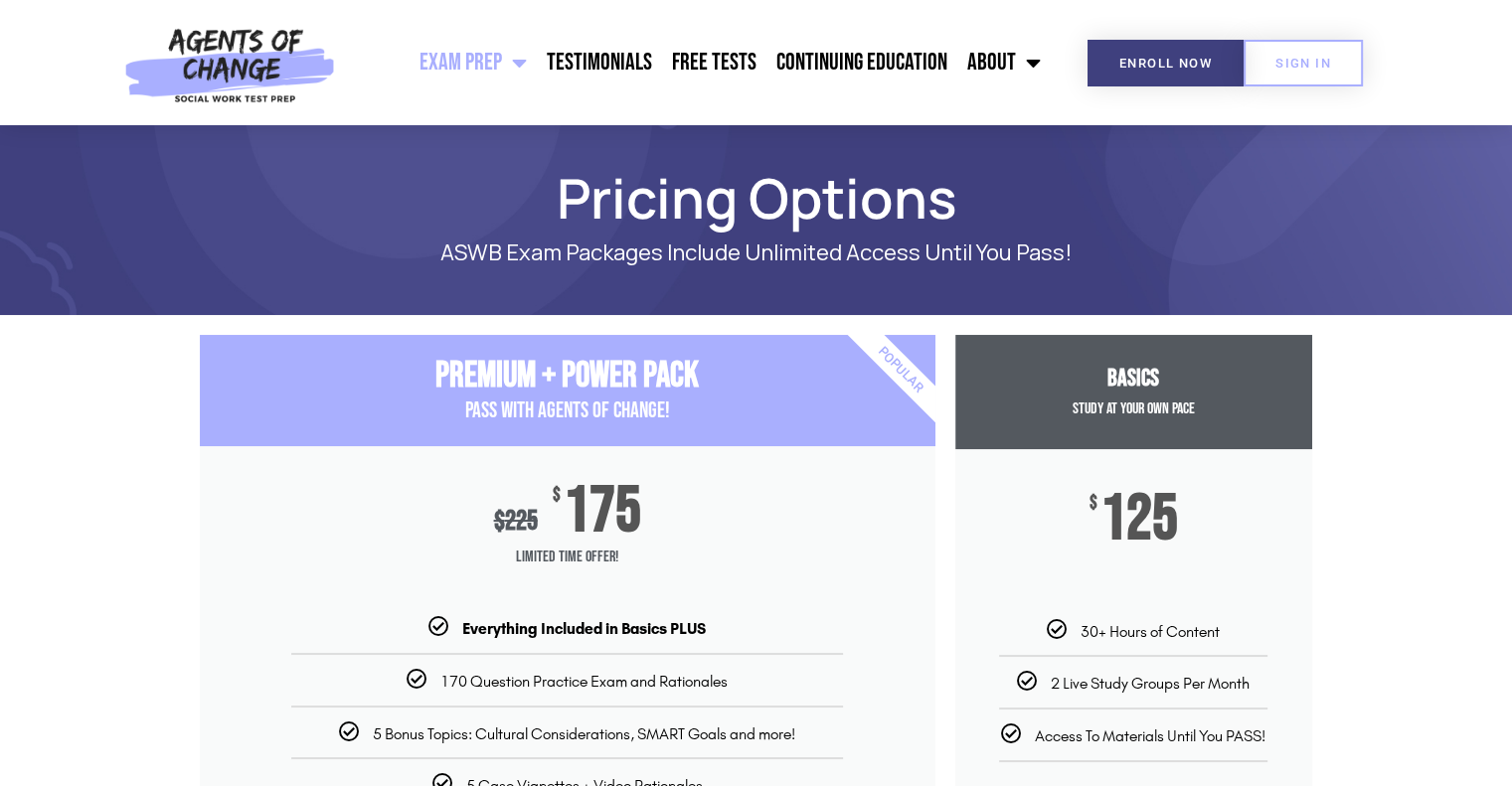 click 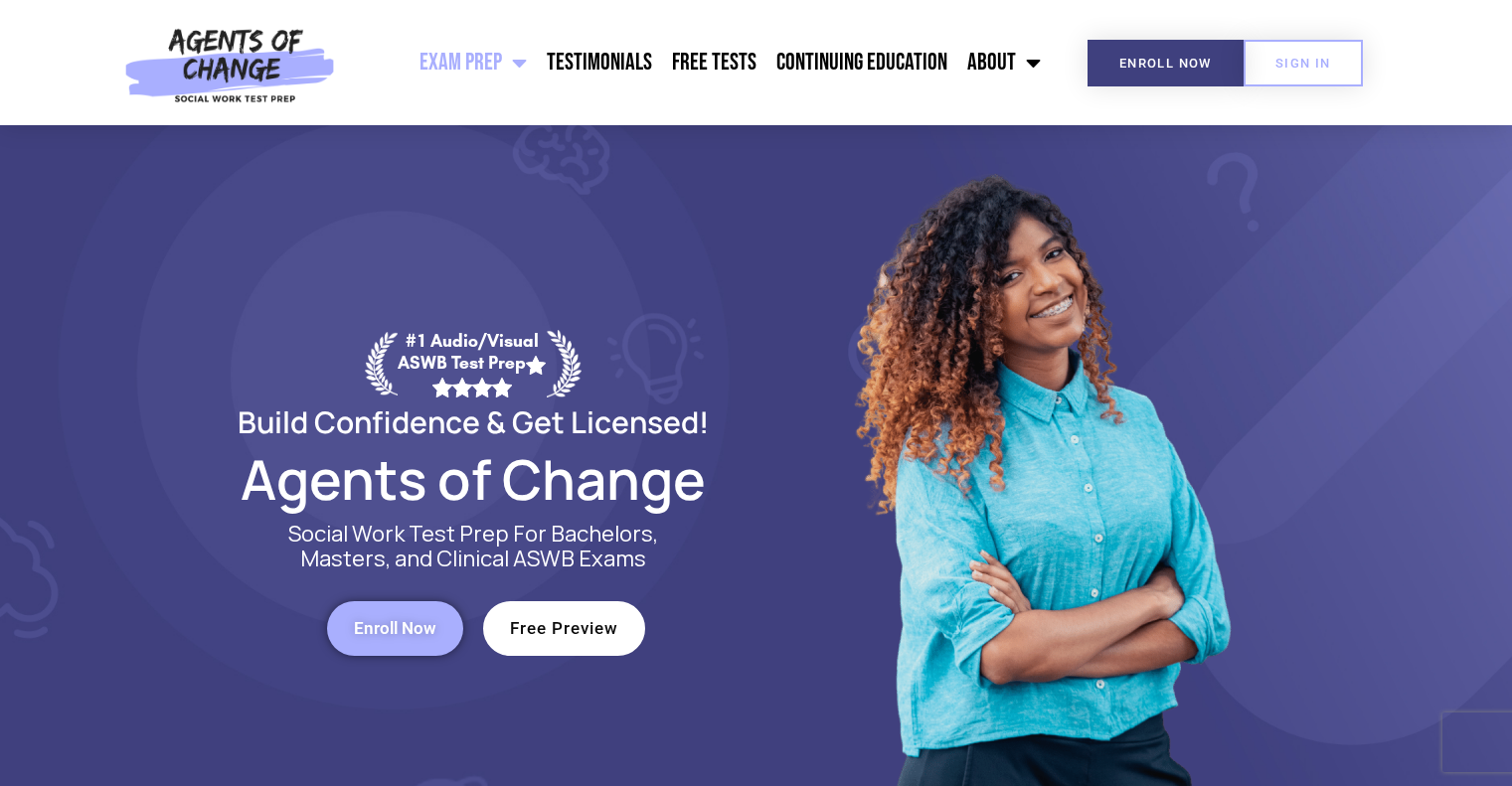 scroll, scrollTop: 0, scrollLeft: 0, axis: both 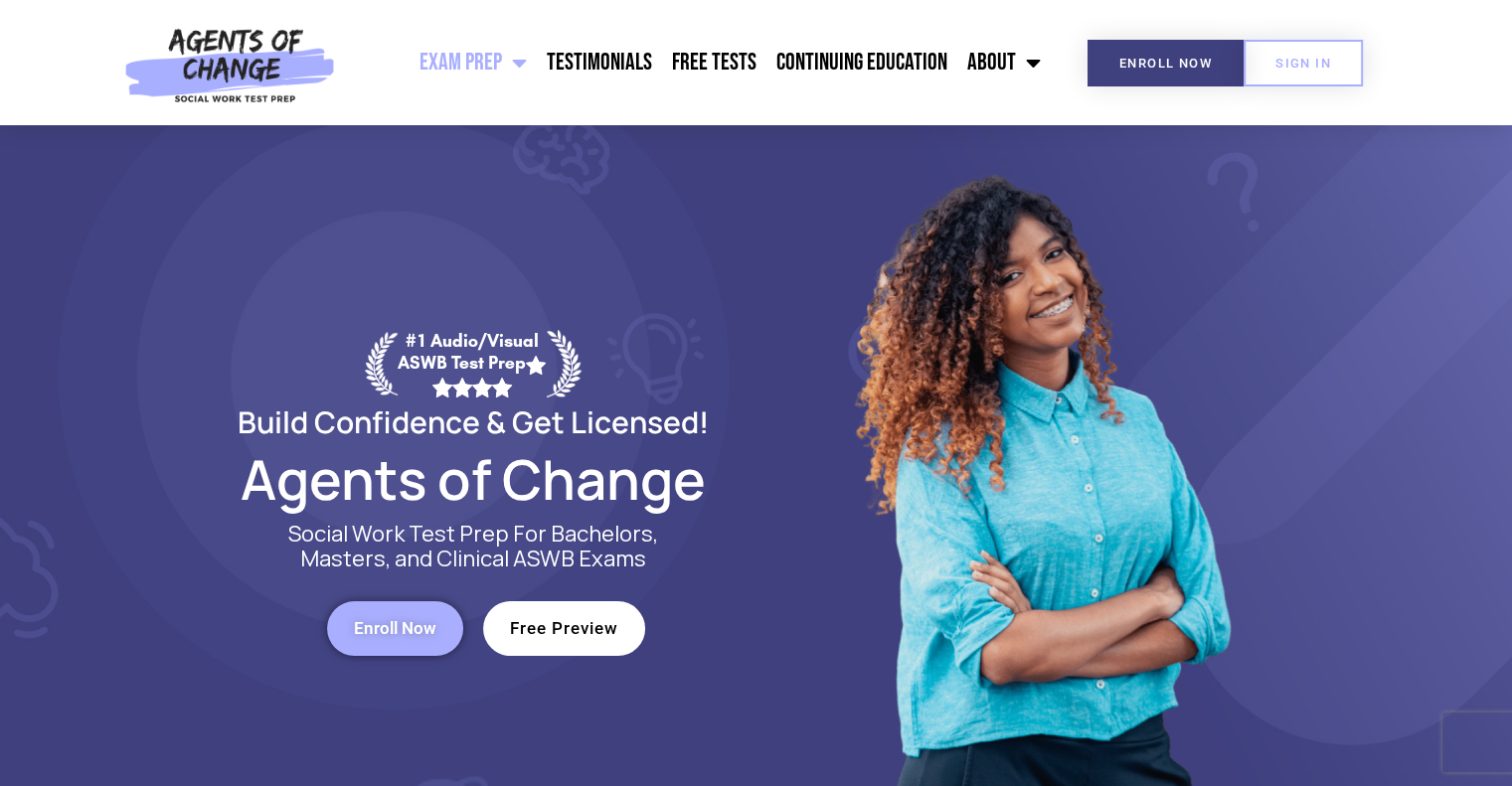 click on "Free Preview" at bounding box center (564, 628) 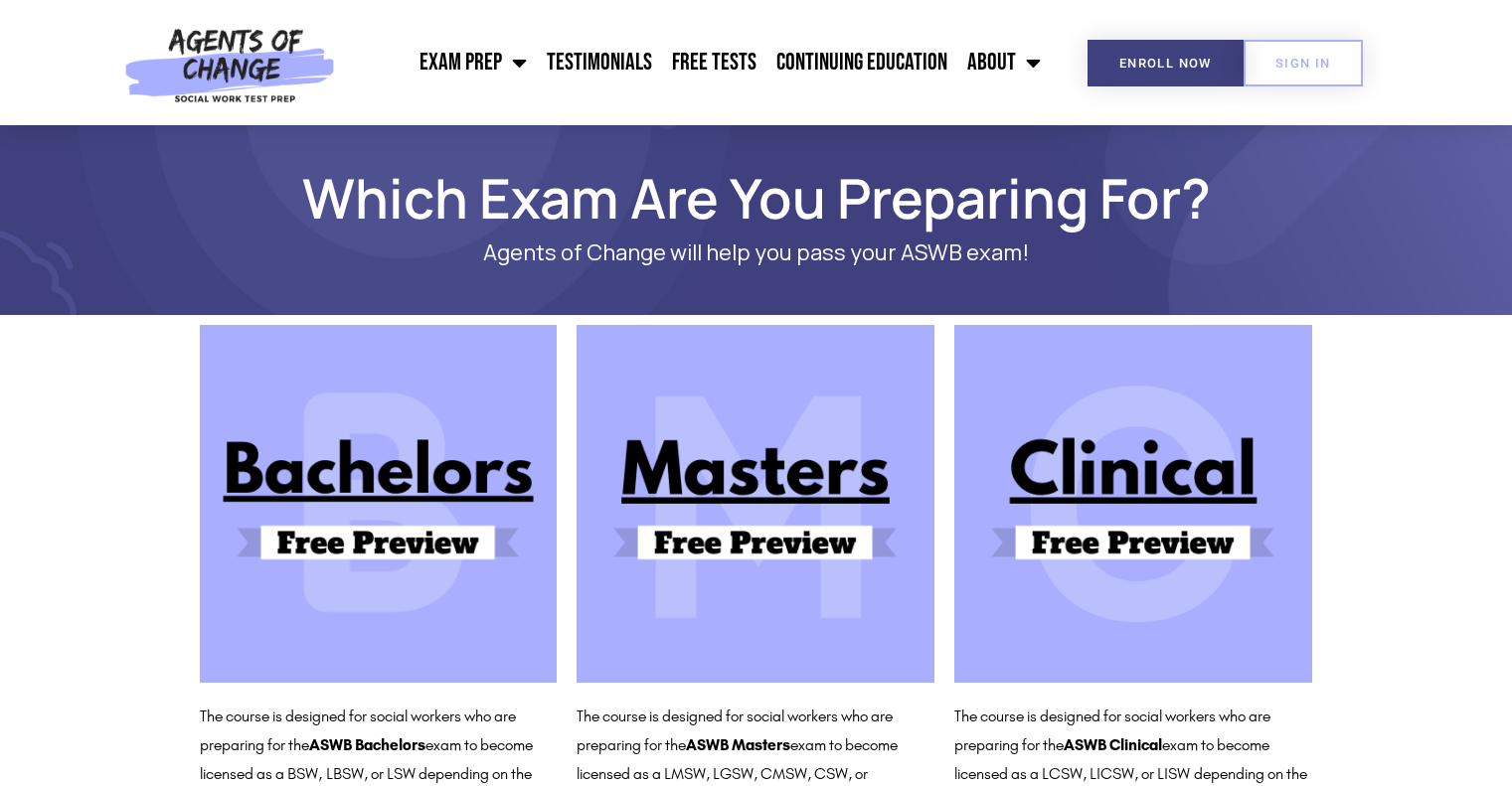 scroll, scrollTop: 0, scrollLeft: 0, axis: both 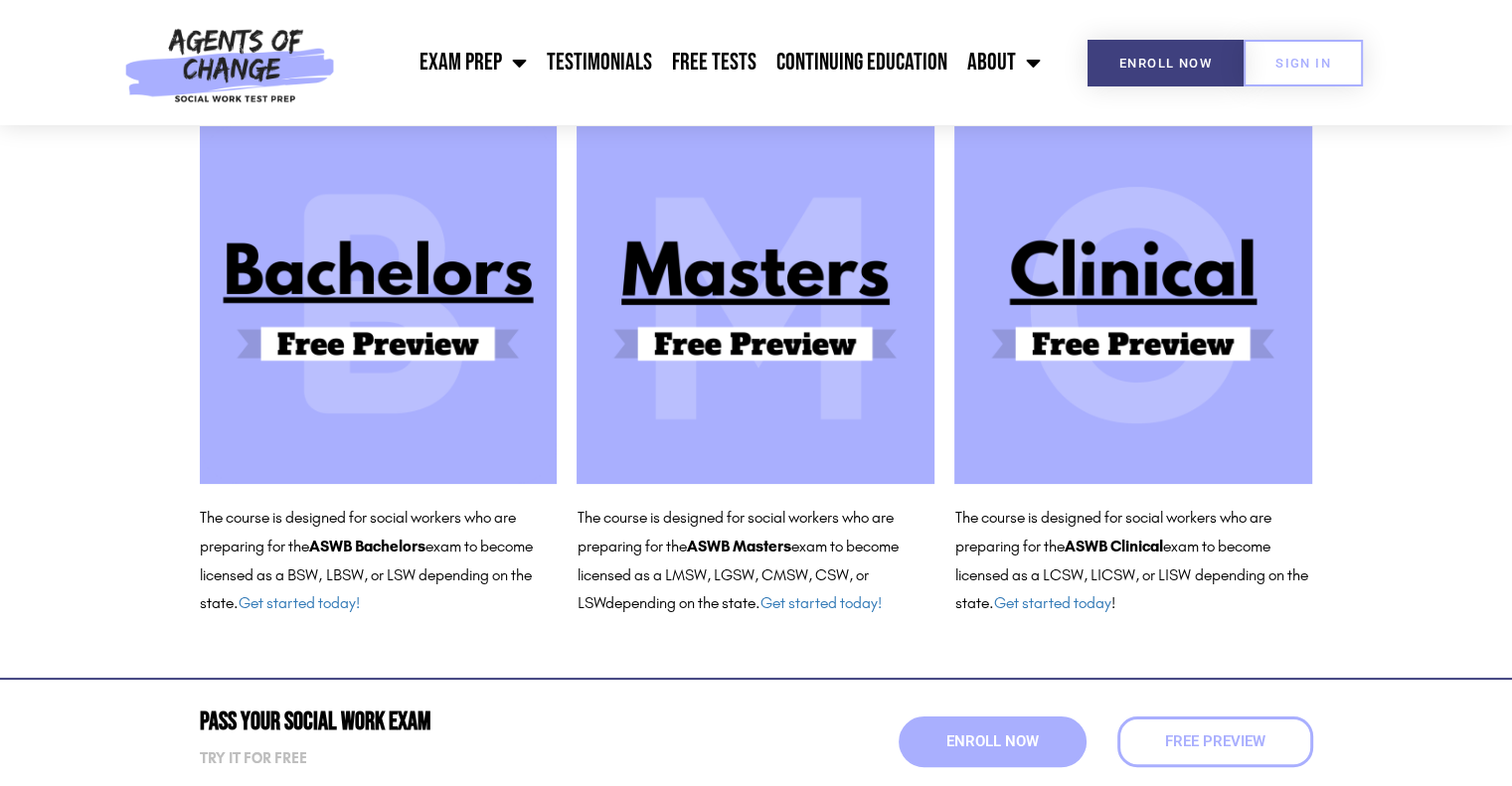 click at bounding box center [756, 305] 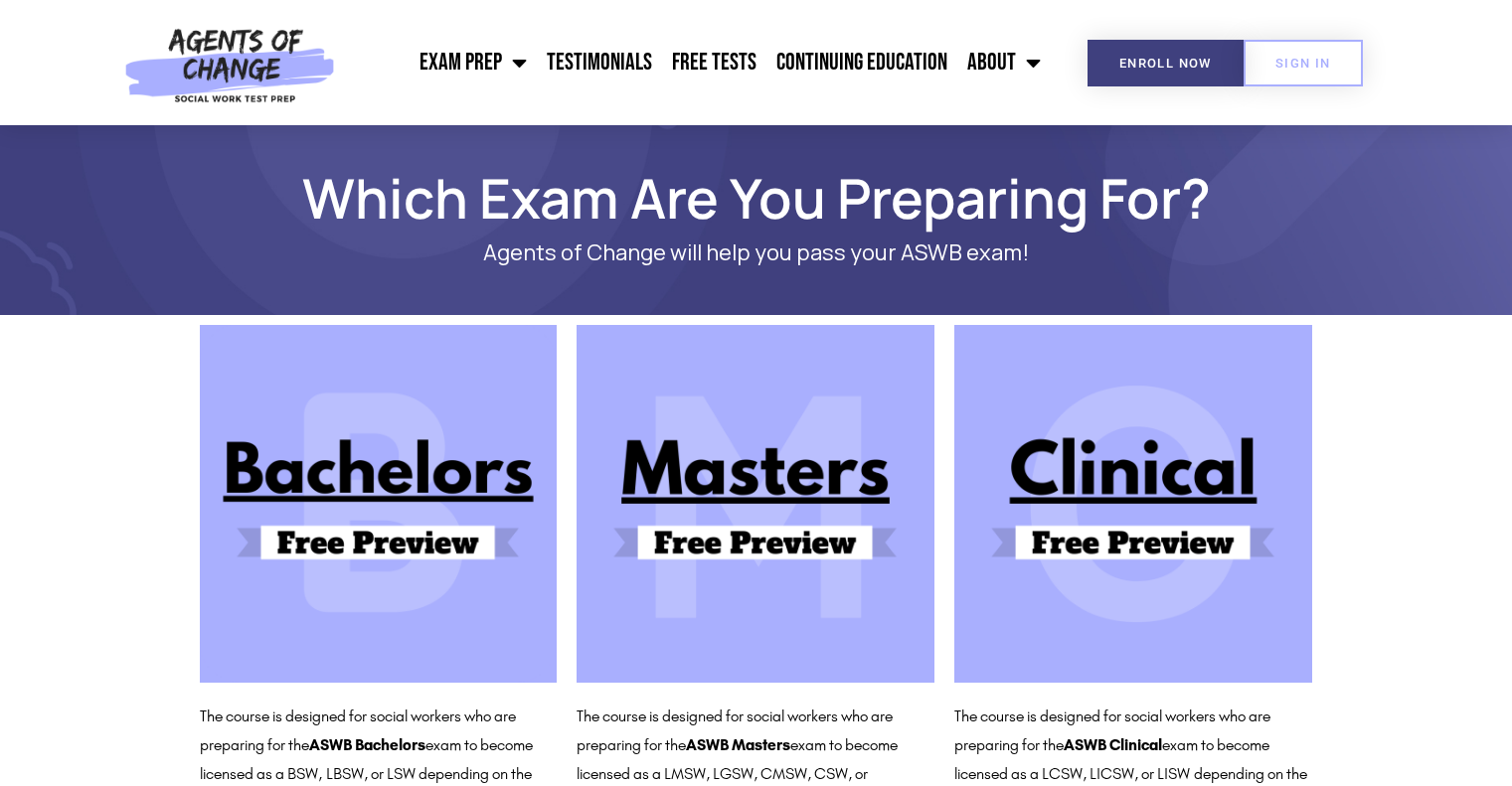 scroll, scrollTop: 214, scrollLeft: 0, axis: vertical 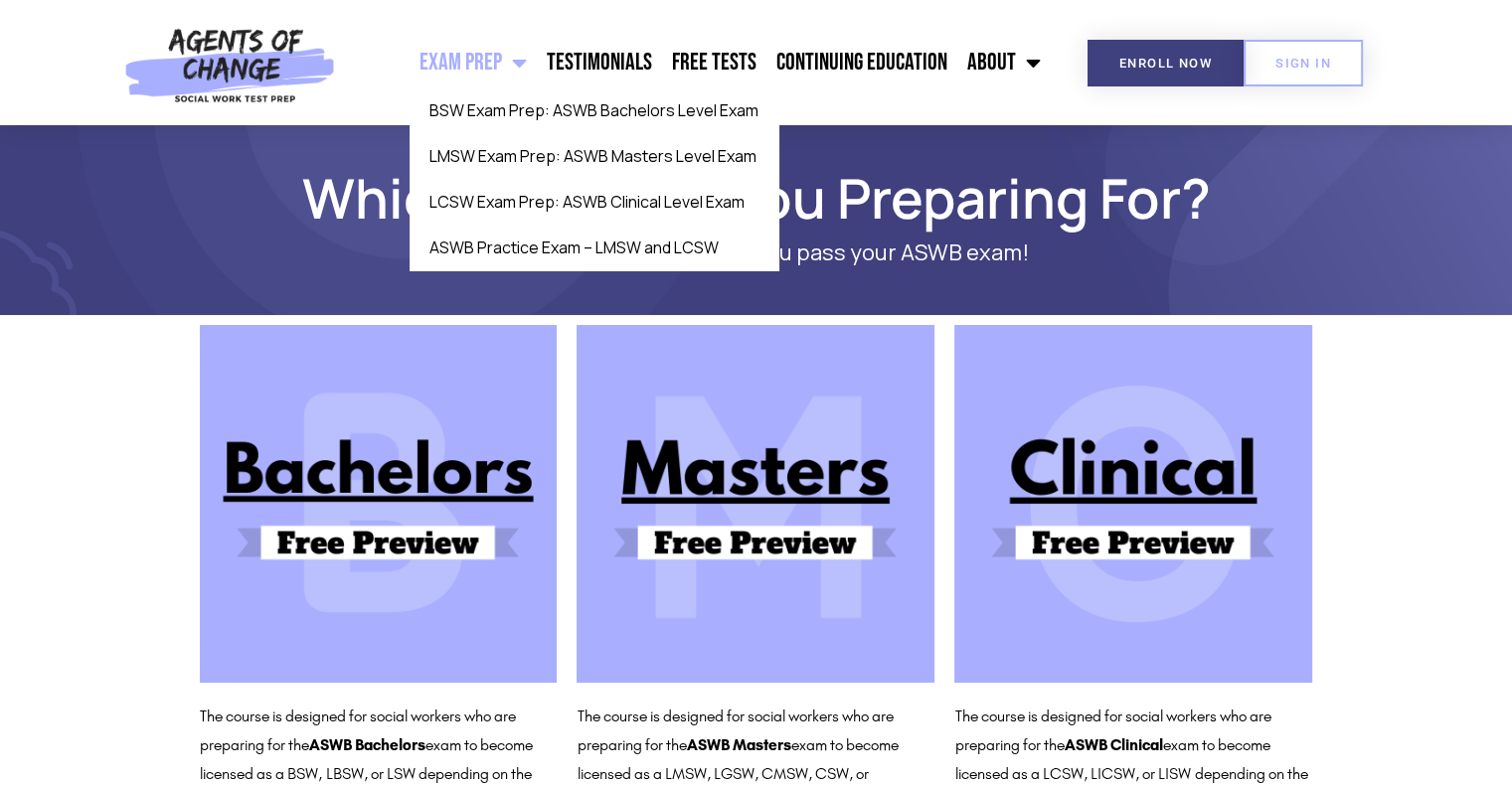 click on "Exam Prep" 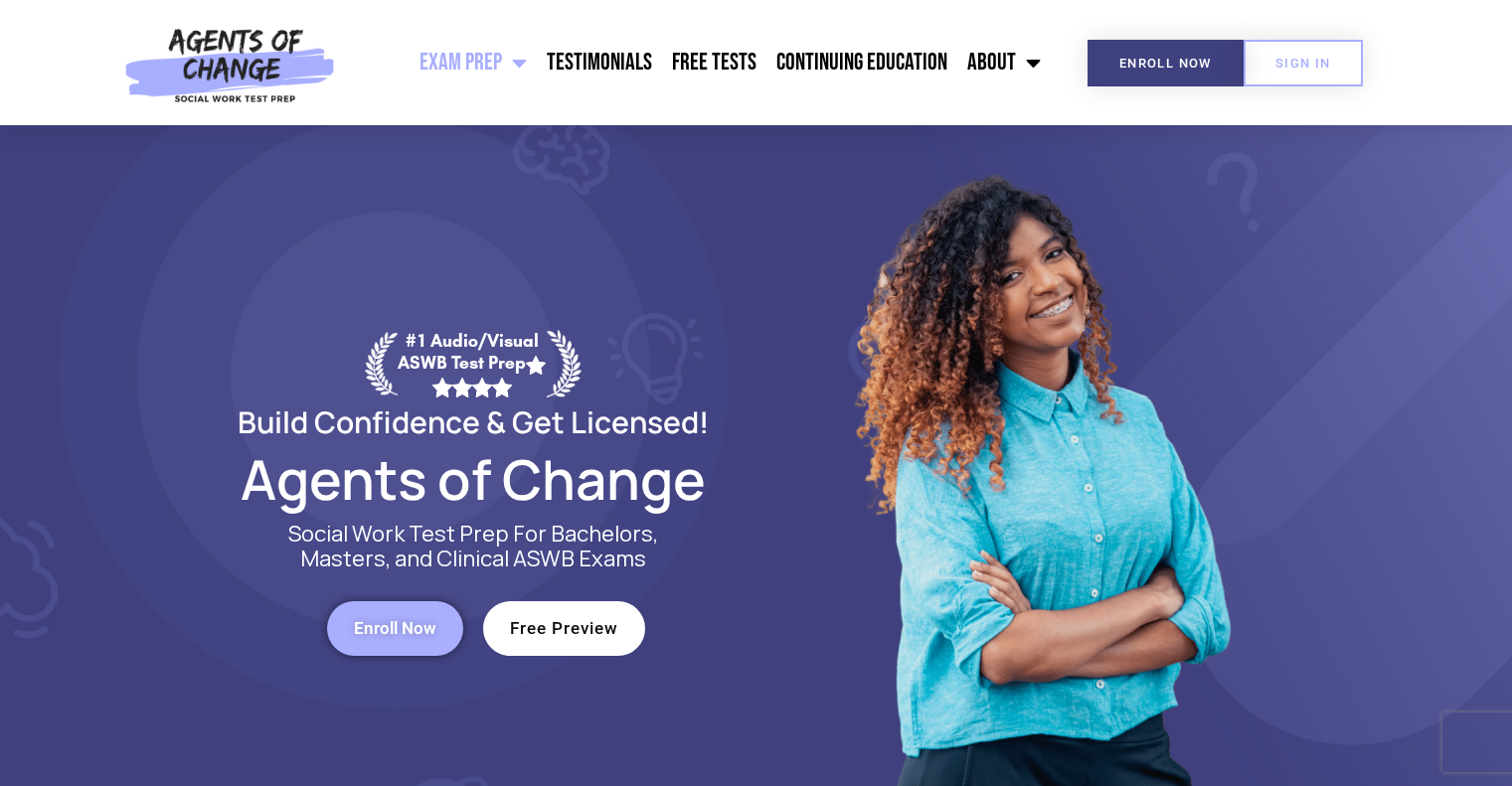 scroll, scrollTop: 0, scrollLeft: 0, axis: both 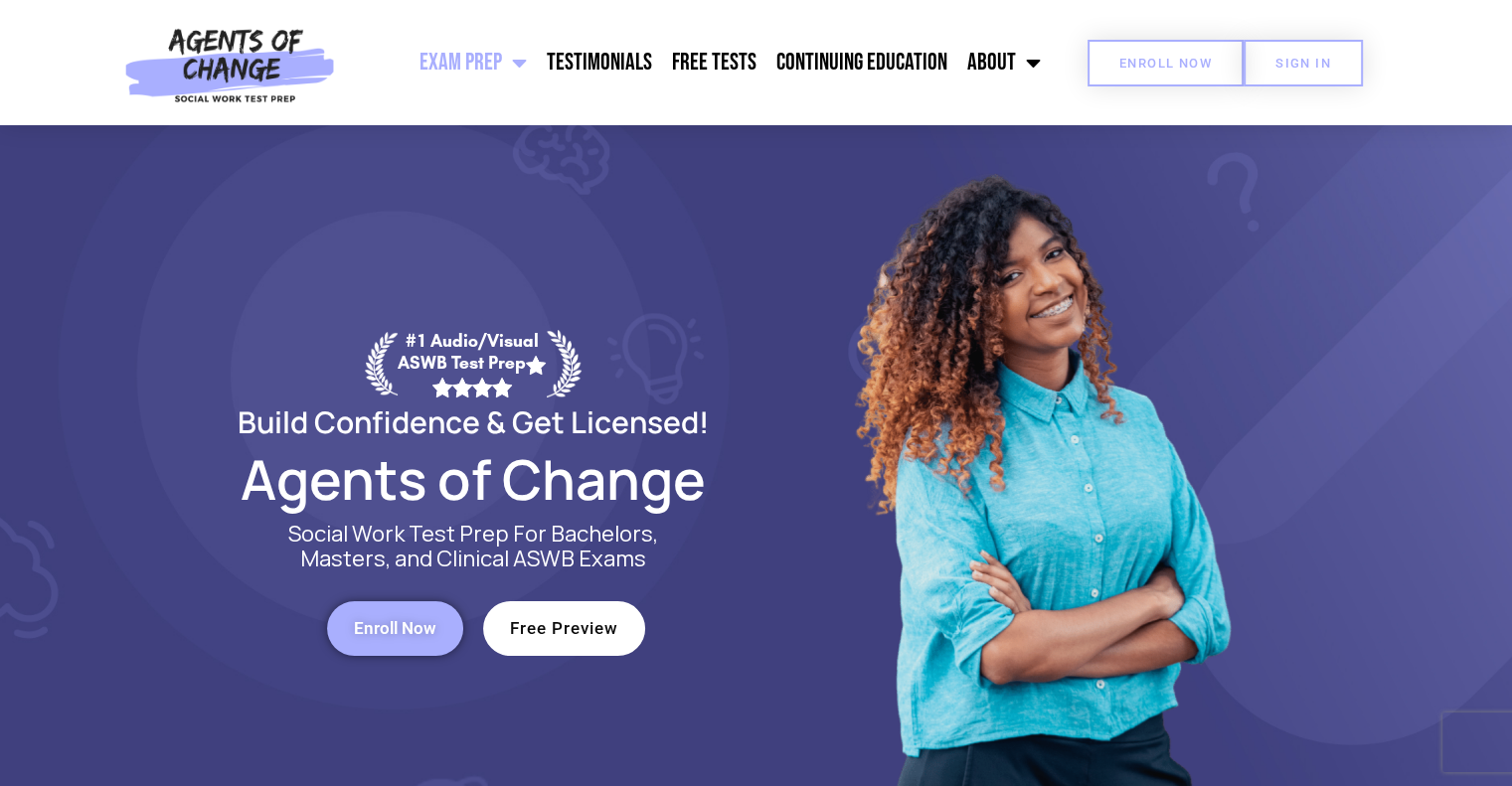 click on "Enroll Now" at bounding box center [1165, 63] 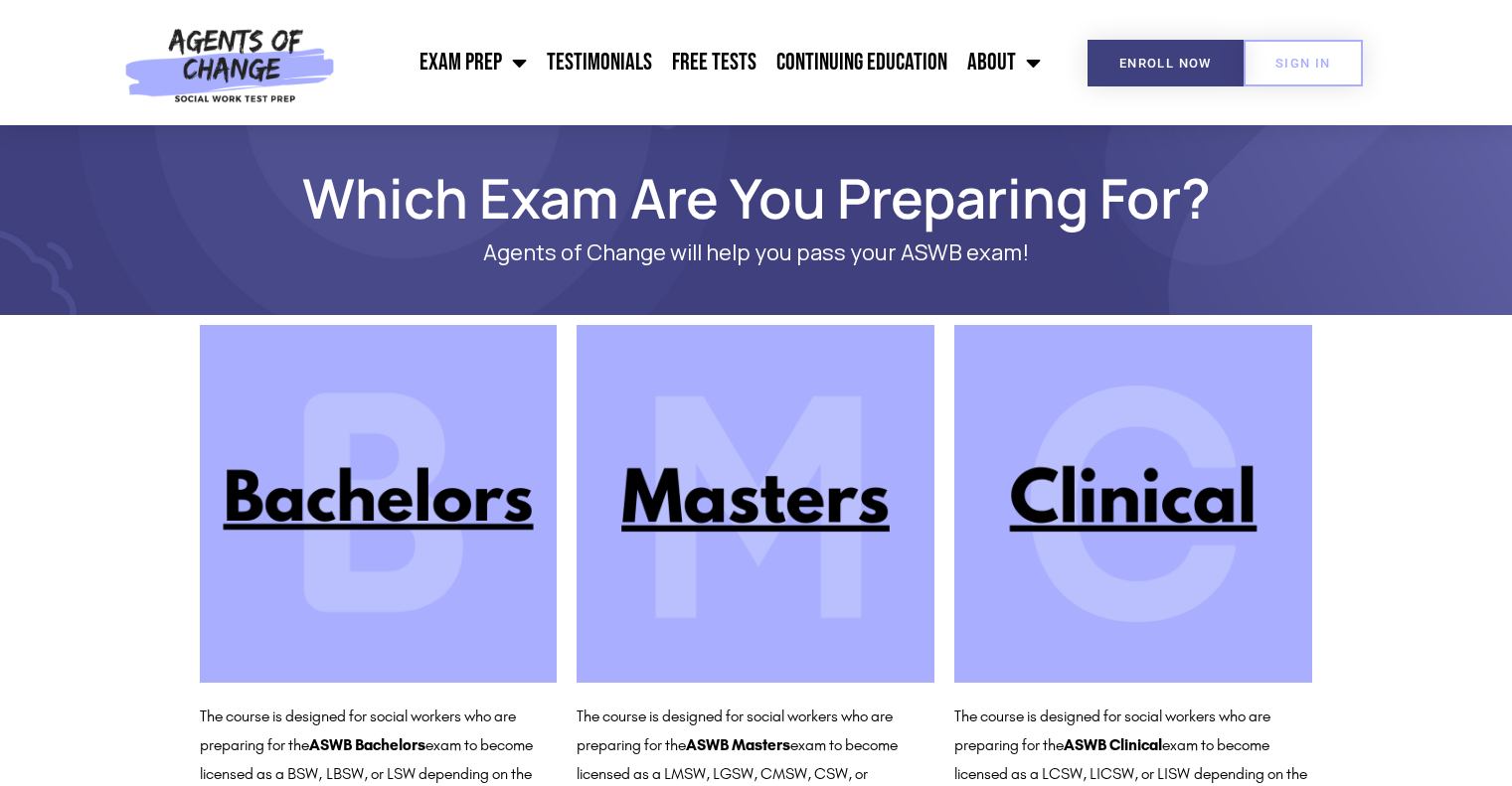 scroll, scrollTop: 0, scrollLeft: 0, axis: both 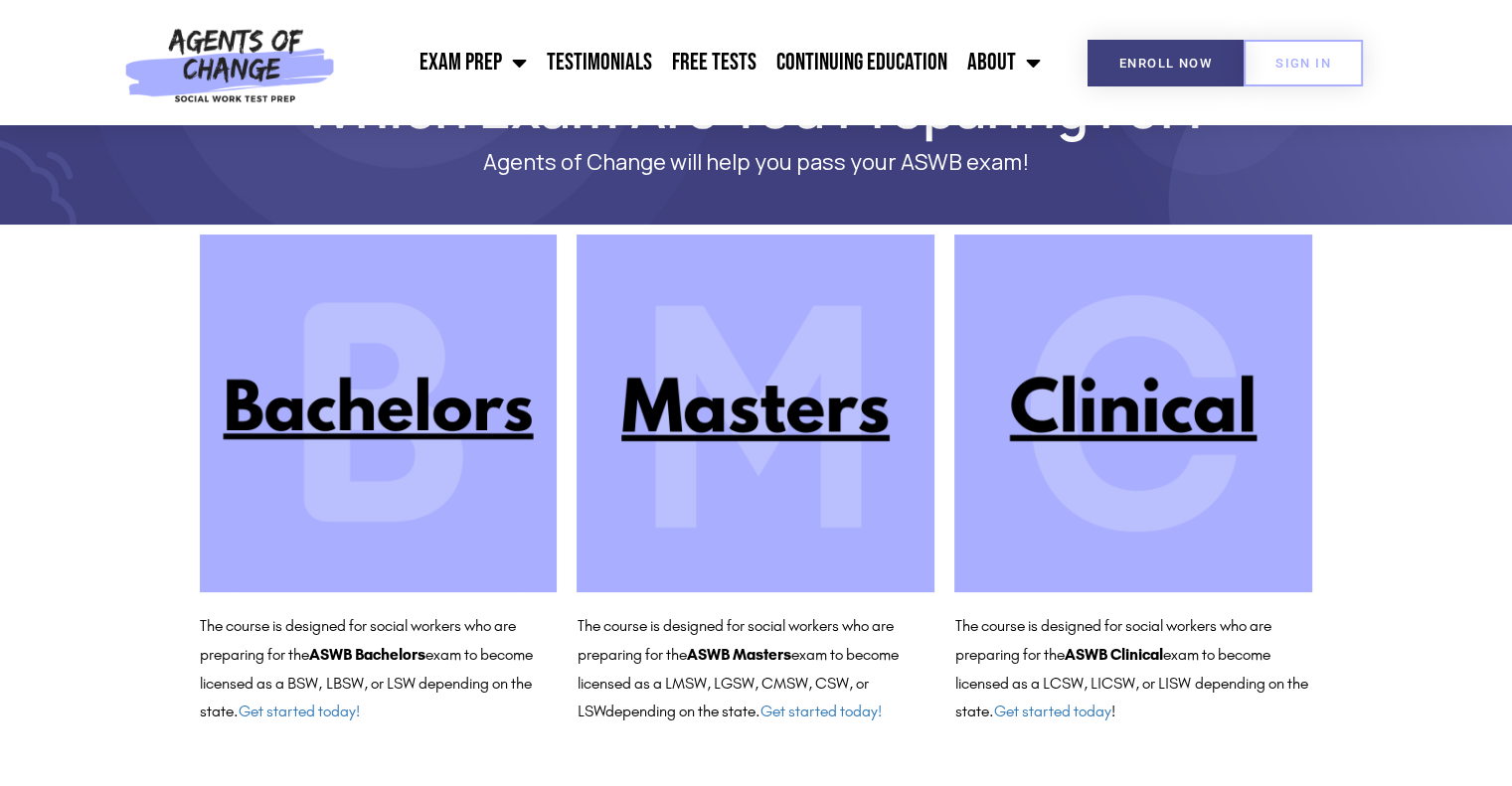 click at bounding box center [756, 413] 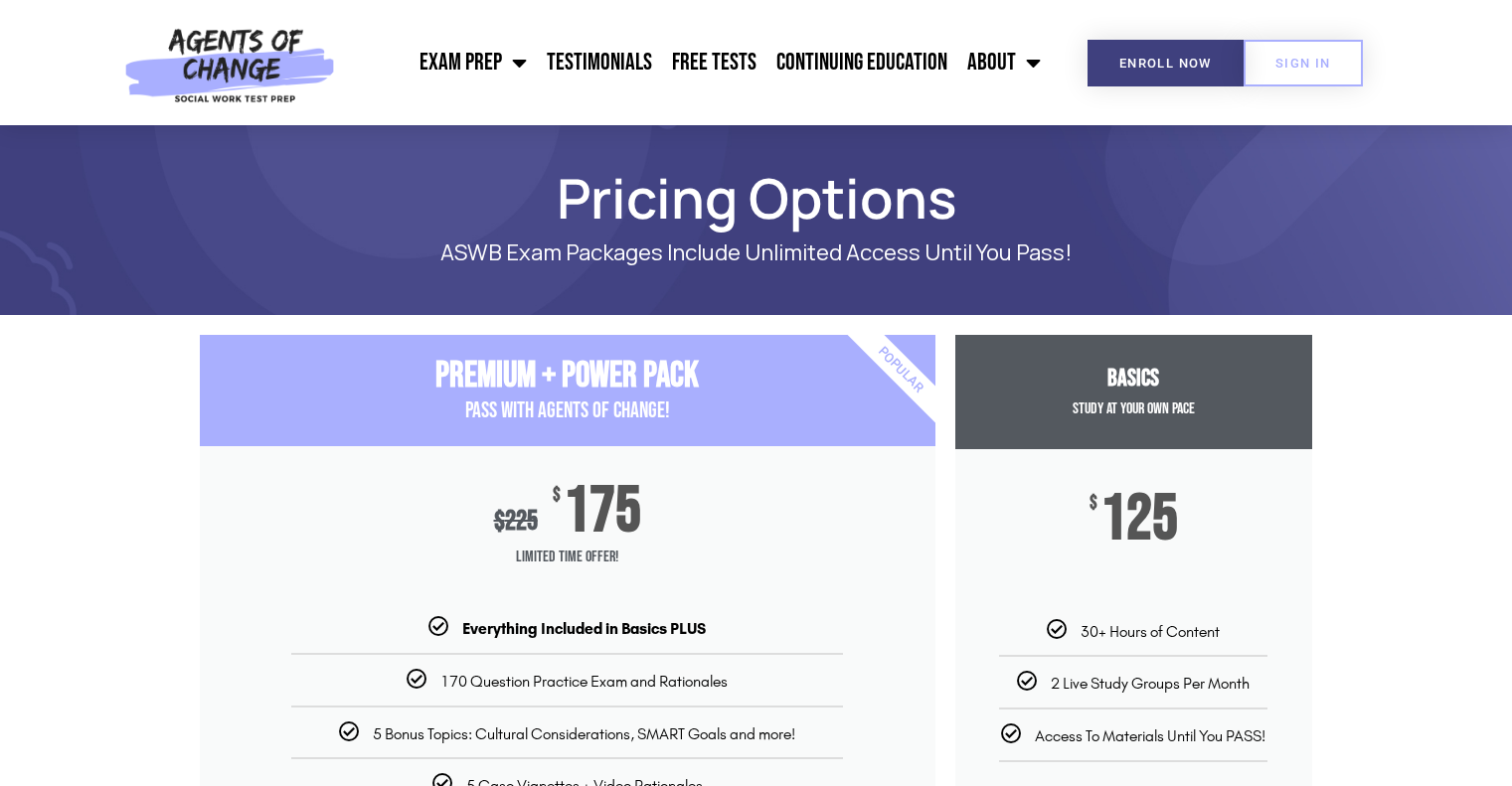 scroll, scrollTop: 0, scrollLeft: 0, axis: both 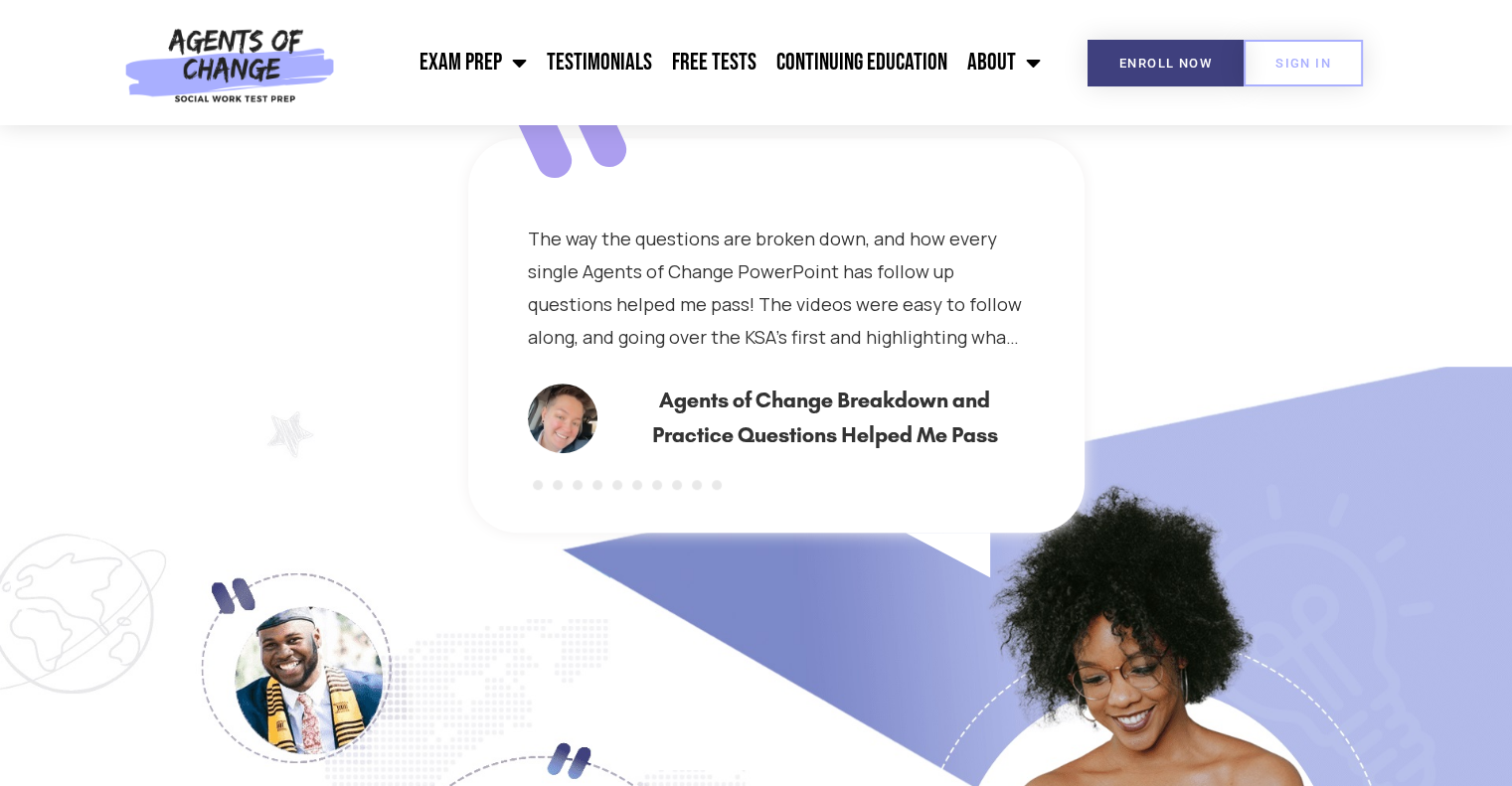 click at bounding box center (627, 484) 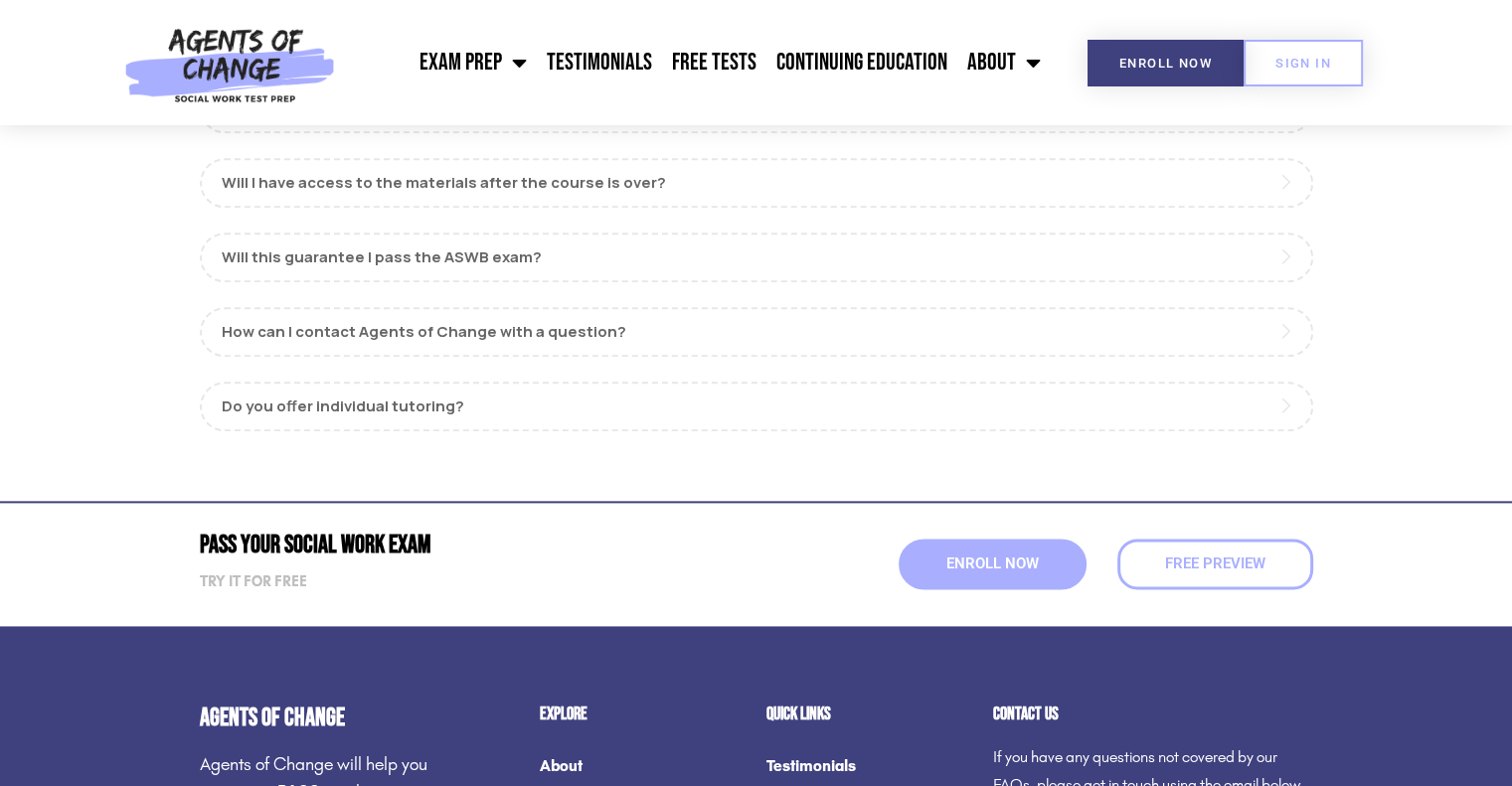 scroll, scrollTop: 2385, scrollLeft: 0, axis: vertical 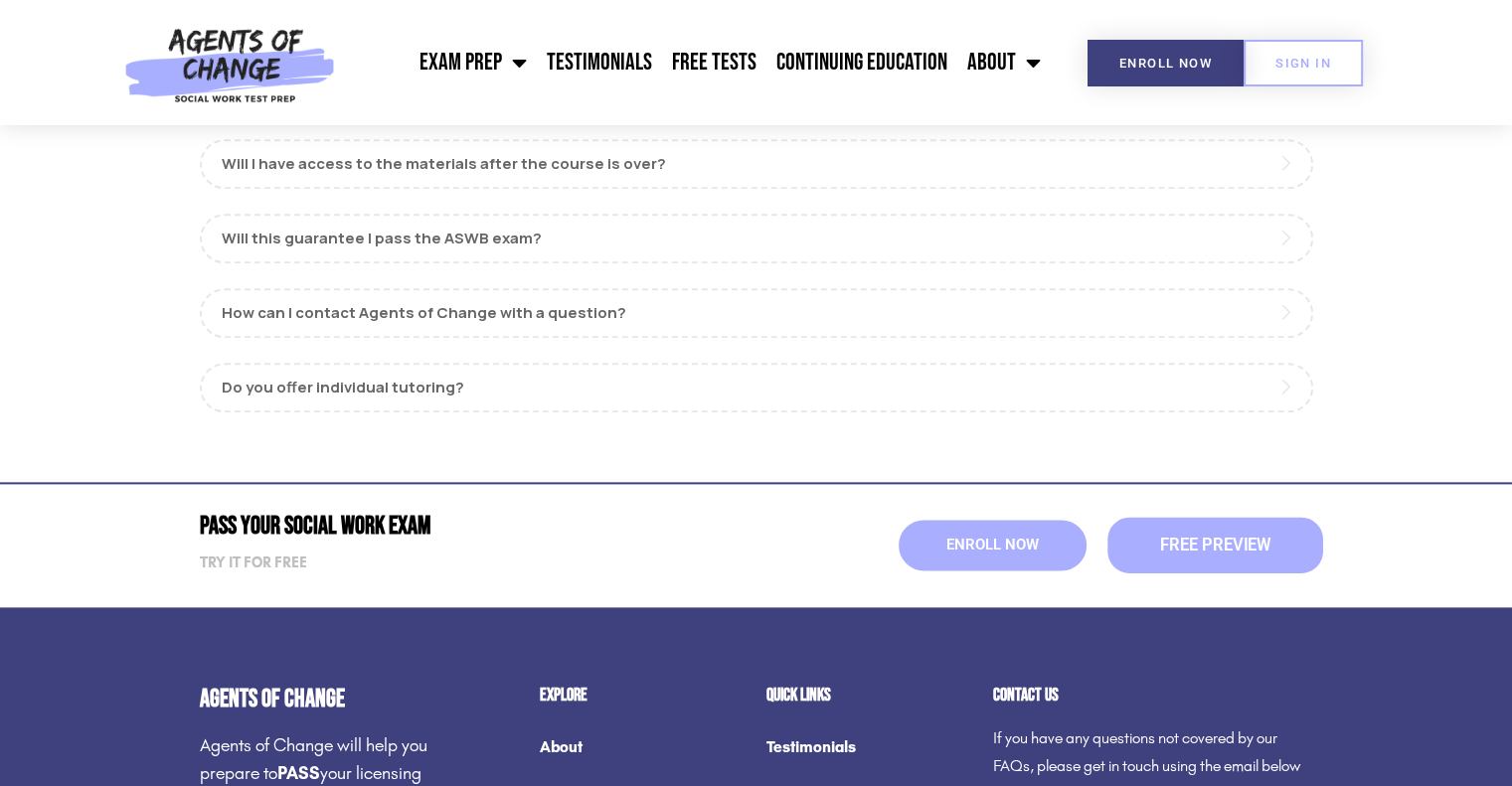 click on "Free Preview" at bounding box center (1214, 545) 